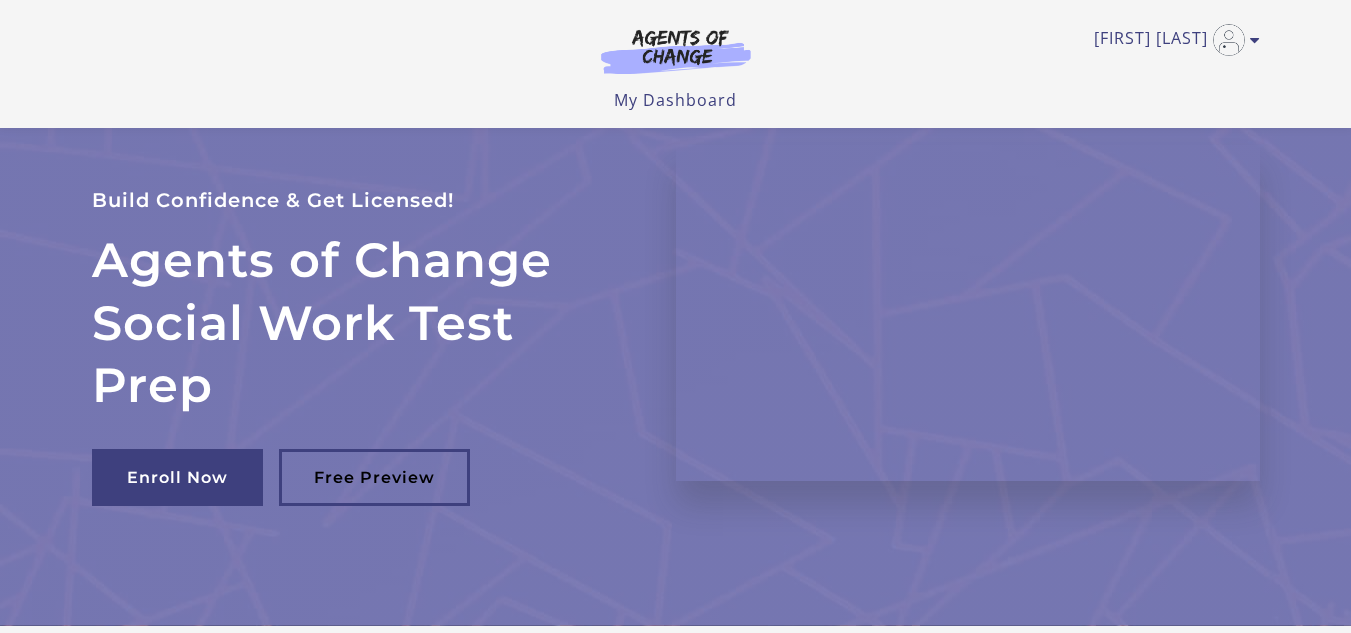 scroll, scrollTop: 112, scrollLeft: 0, axis: vertical 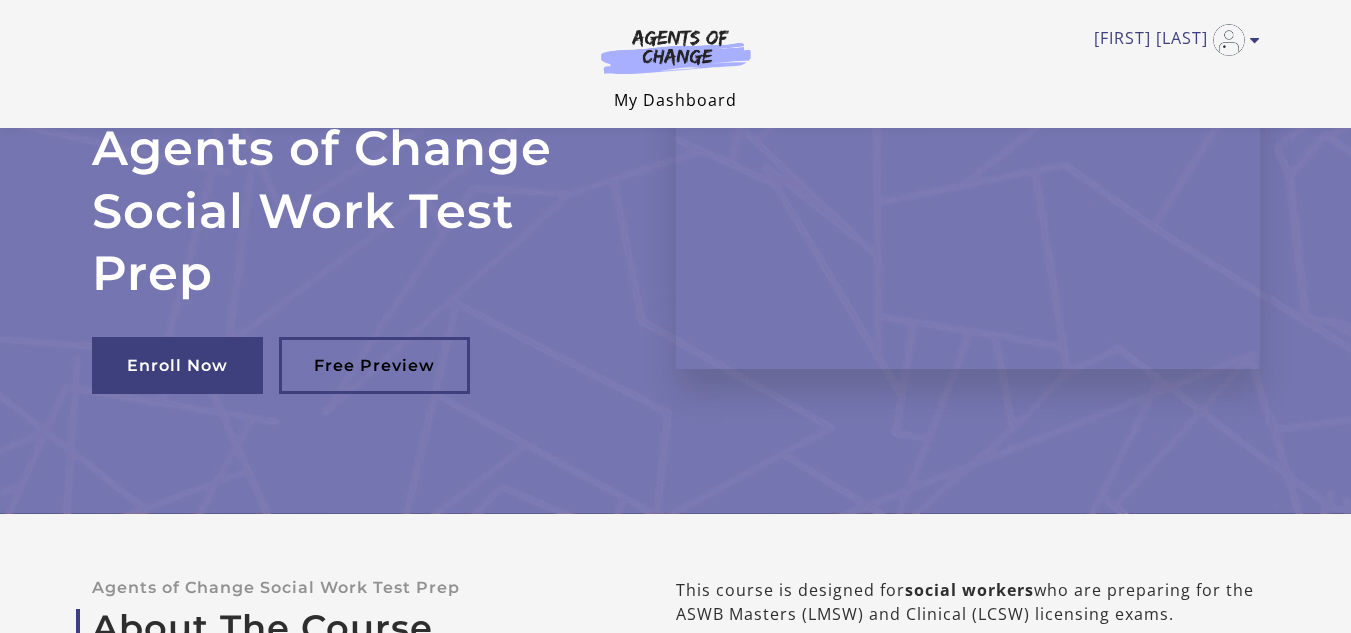 click on "My Dashboard" at bounding box center [675, 100] 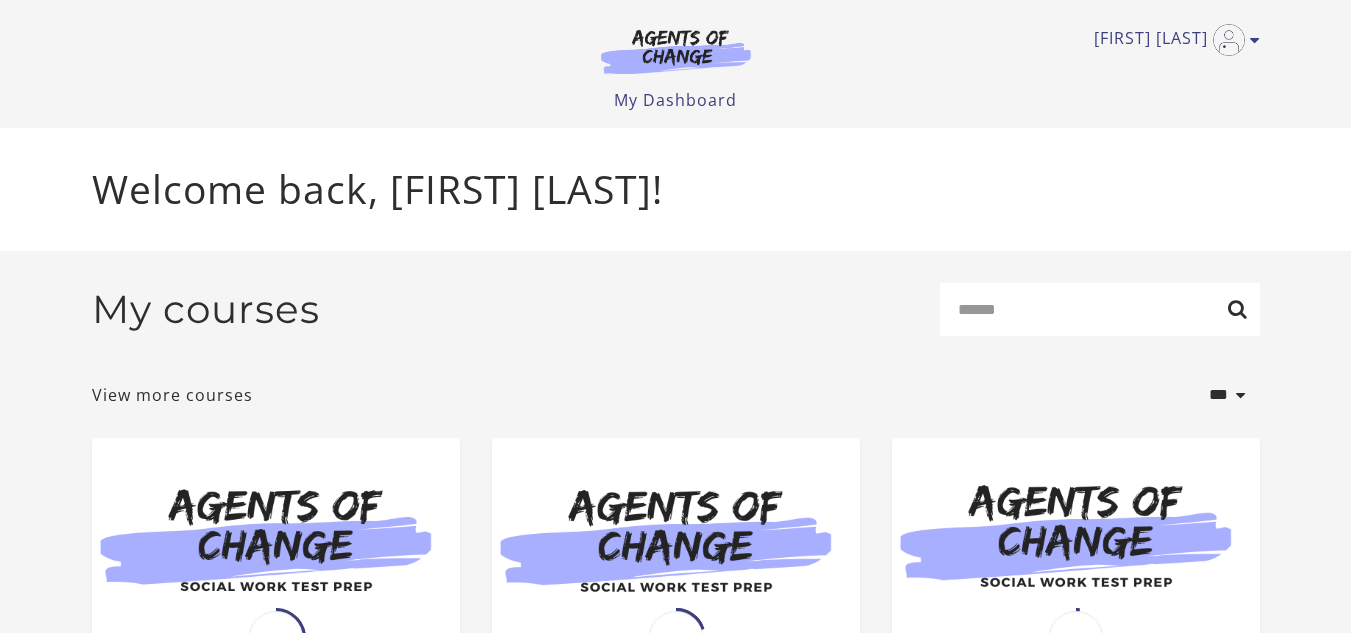 scroll, scrollTop: 0, scrollLeft: 0, axis: both 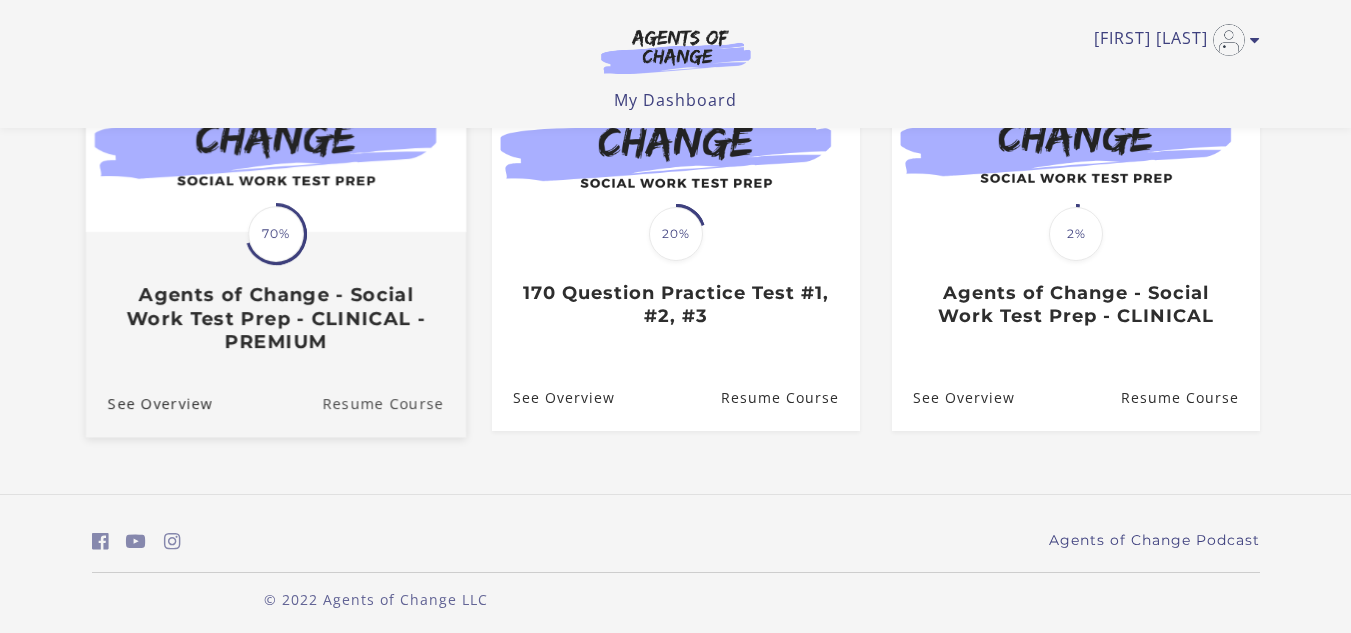 click on "Resume Course" at bounding box center (394, 402) 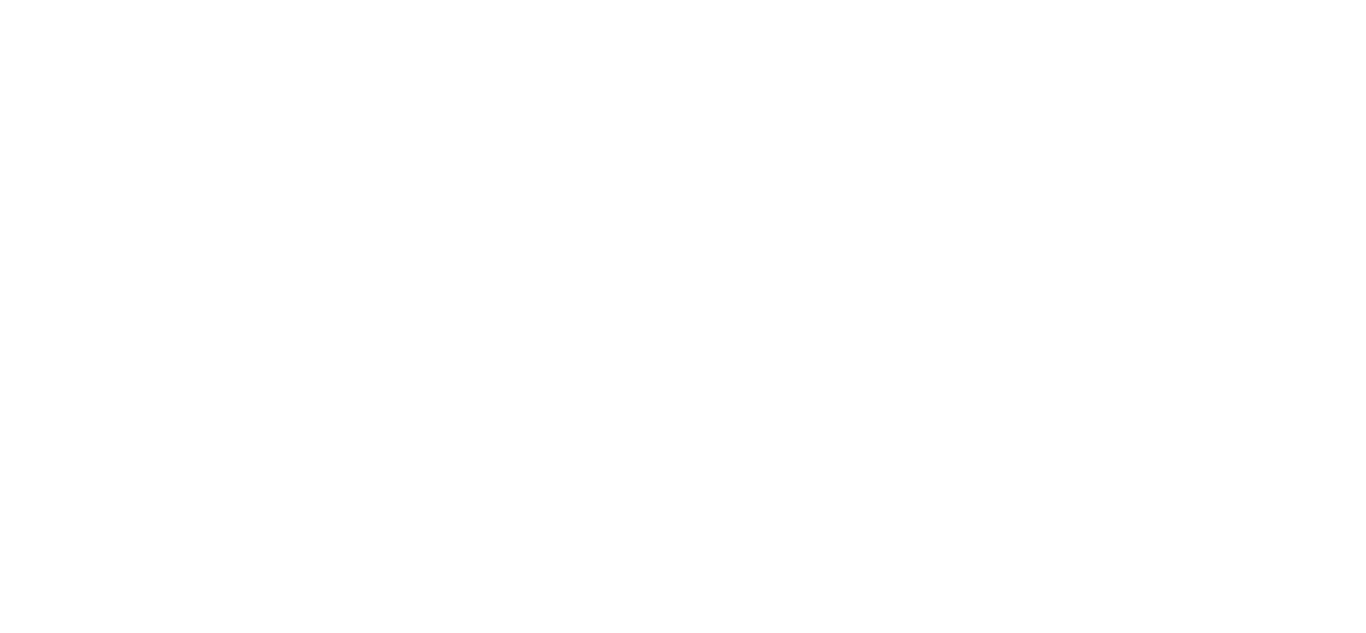 scroll, scrollTop: 0, scrollLeft: 0, axis: both 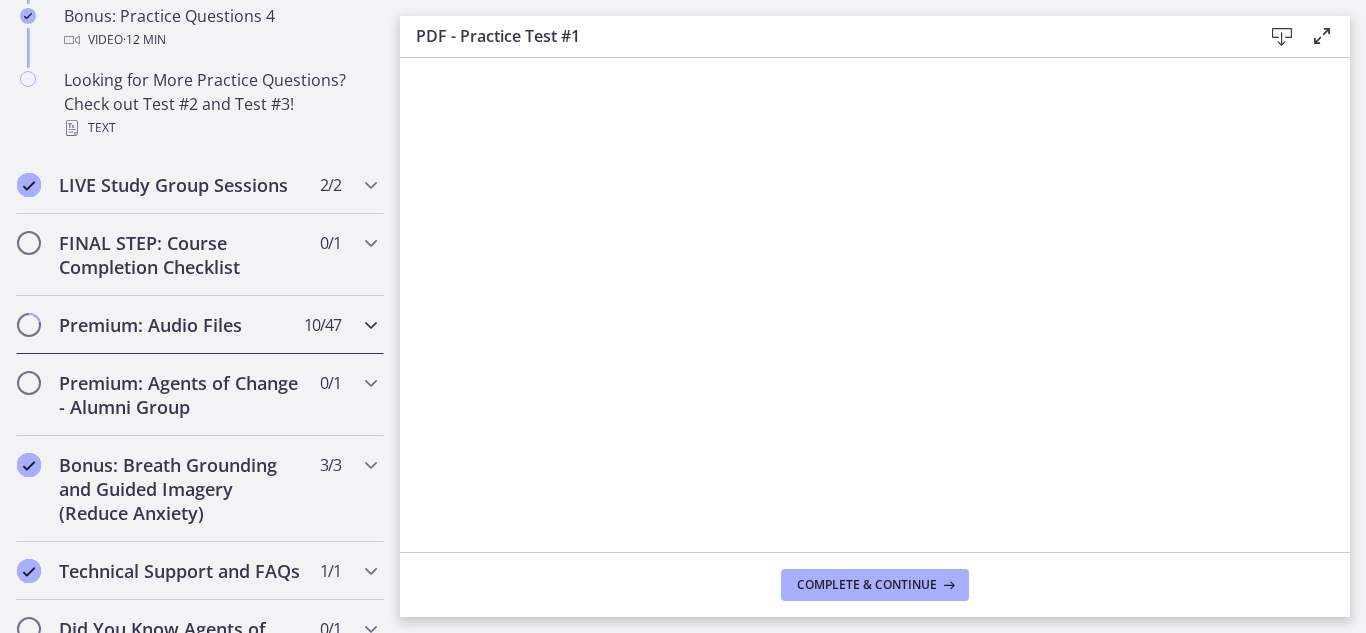 click on "10  /  47
Completed" at bounding box center [322, 325] 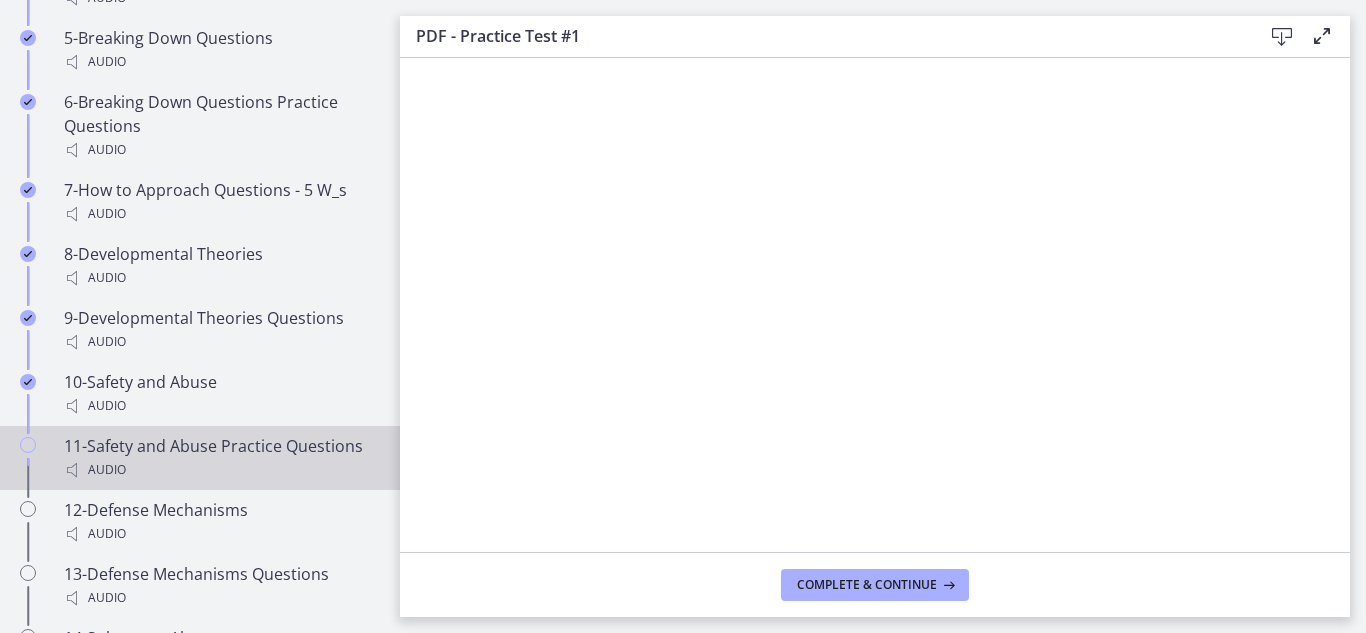 click on "11-Safety and Abuse Practice Questions
Audio" at bounding box center [200, 458] 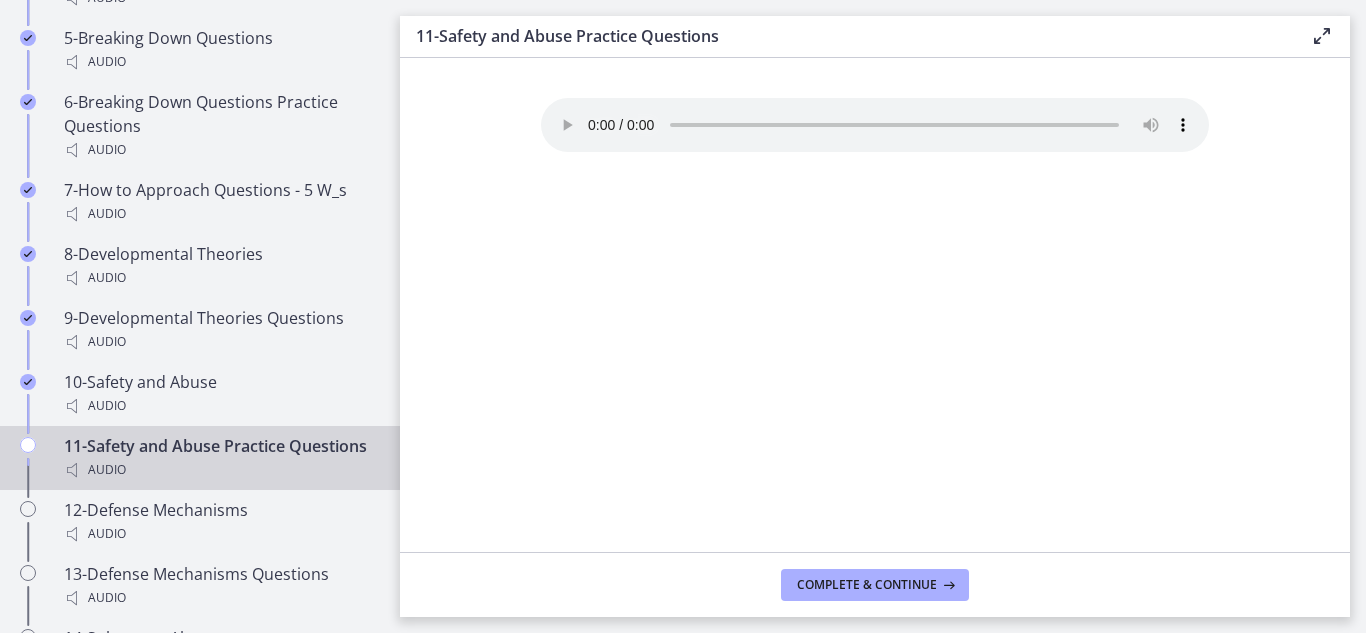 type 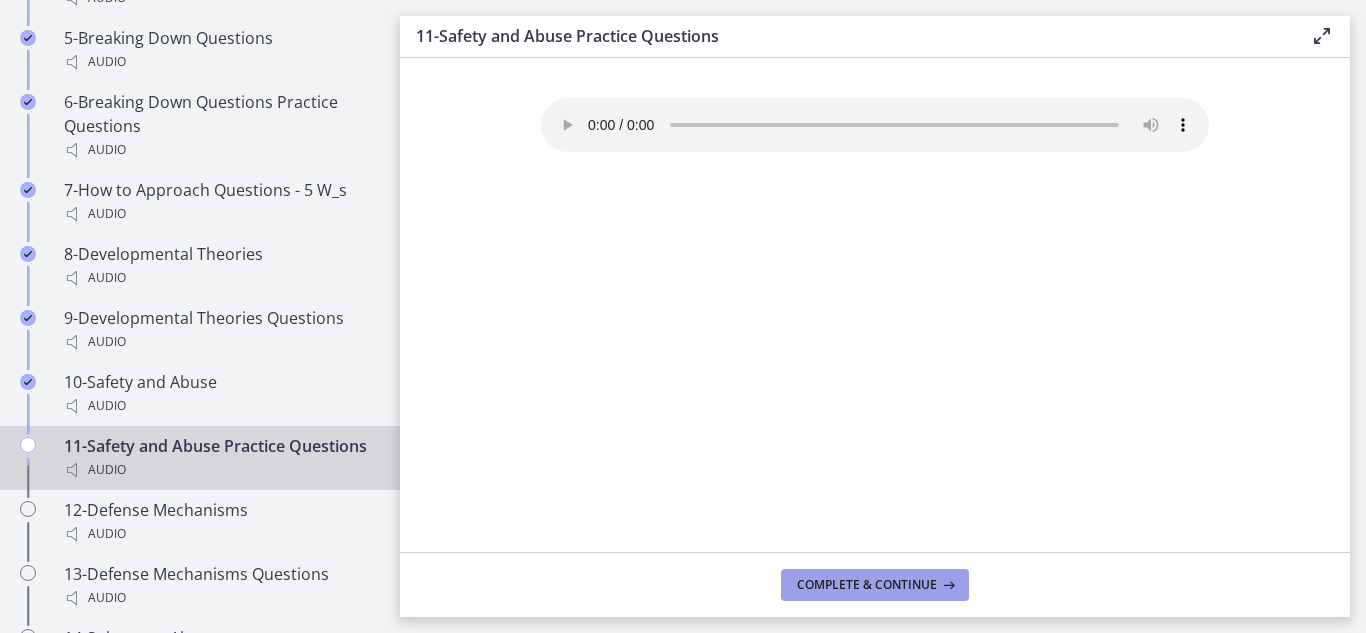 drag, startPoint x: 847, startPoint y: 584, endPoint x: 812, endPoint y: 584, distance: 35 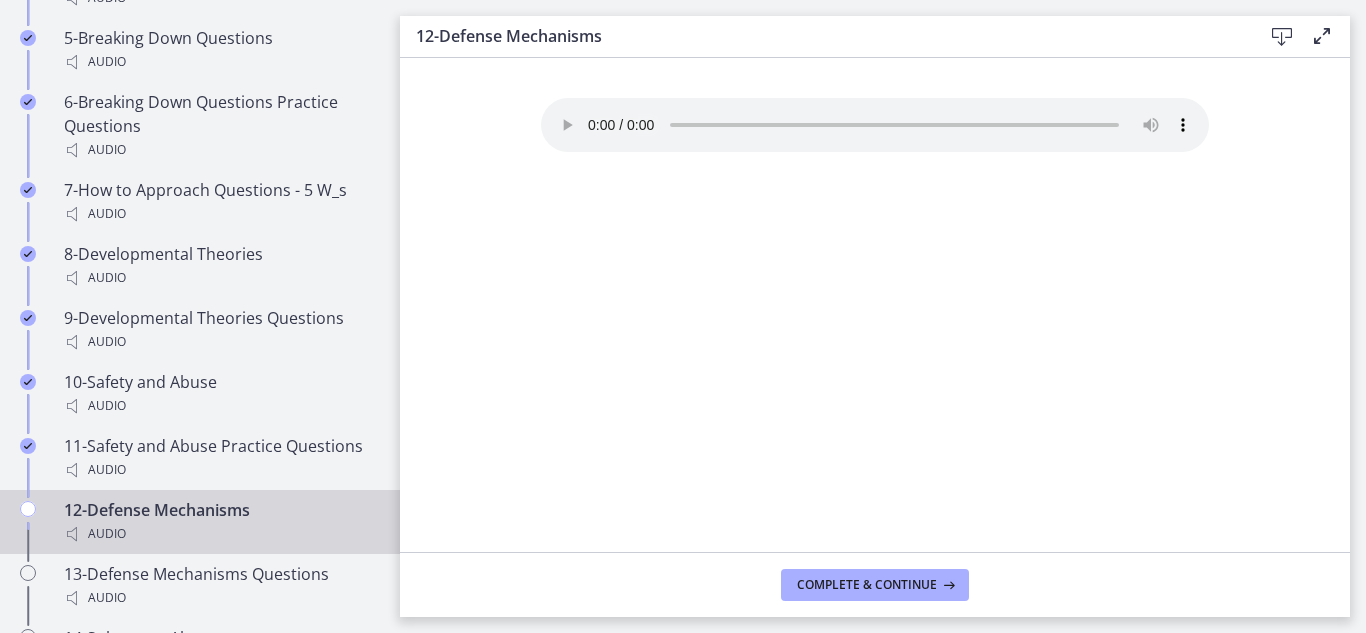 type 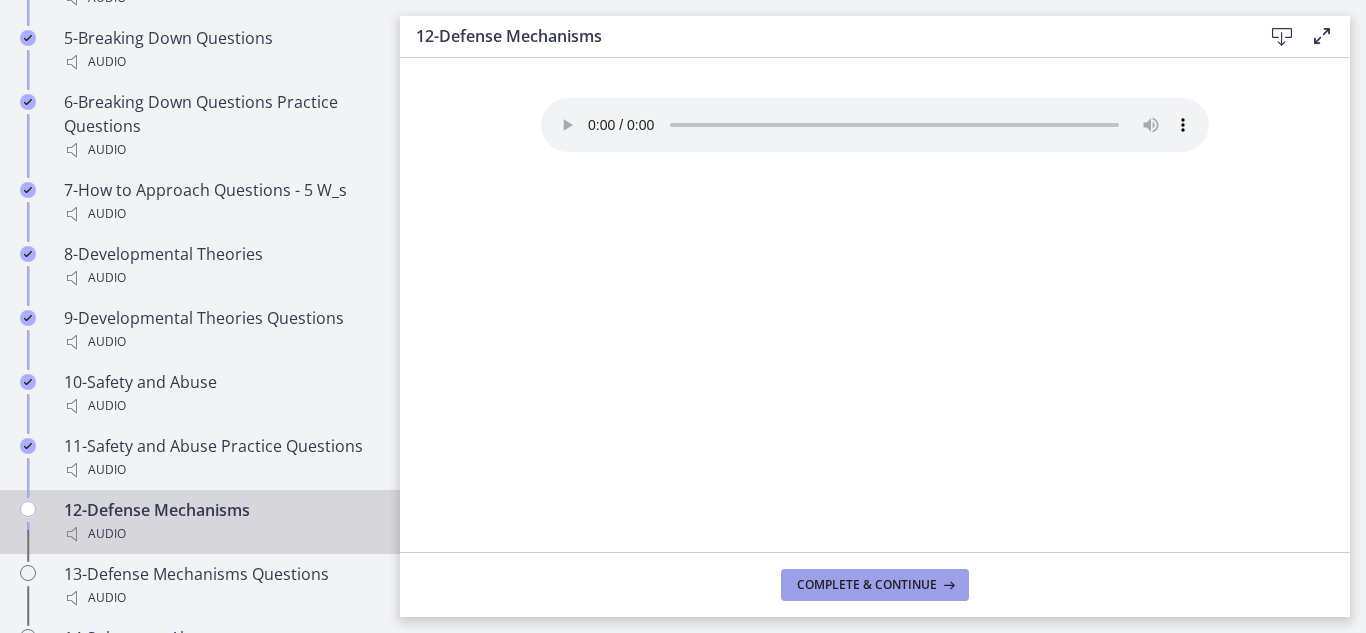 drag, startPoint x: 858, startPoint y: 576, endPoint x: 814, endPoint y: 587, distance: 45.35416 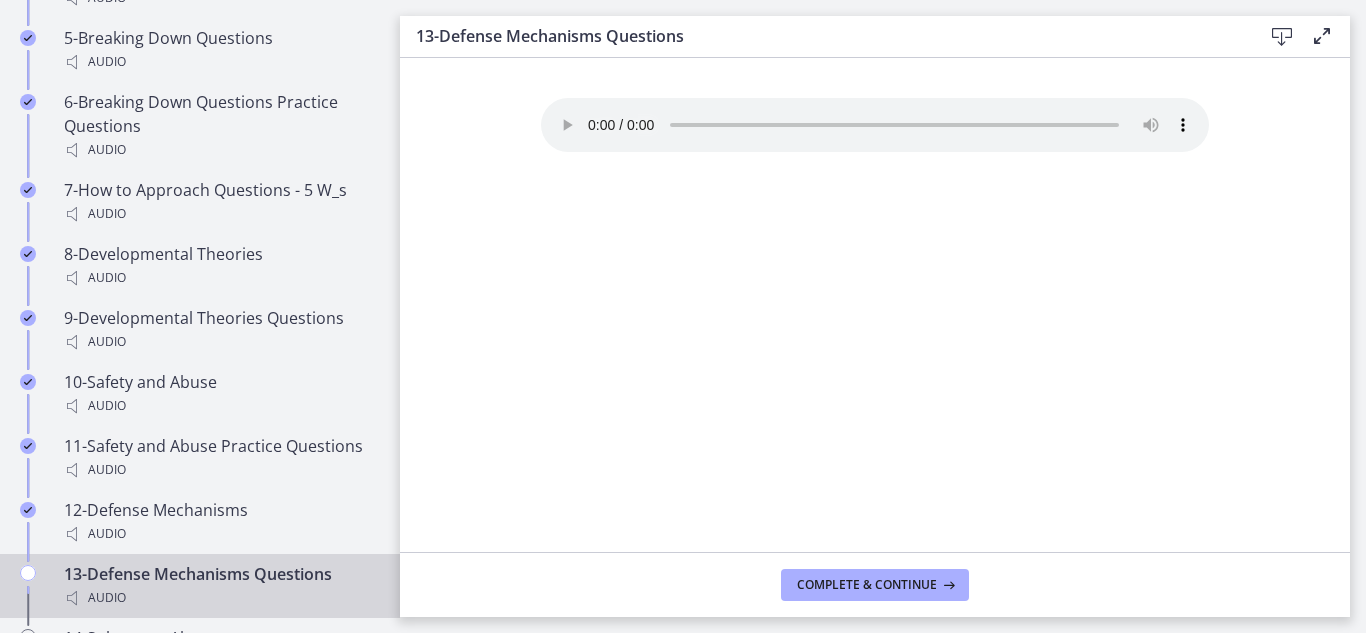 click on "Your browser doesn't support the audio element. Download it
here" 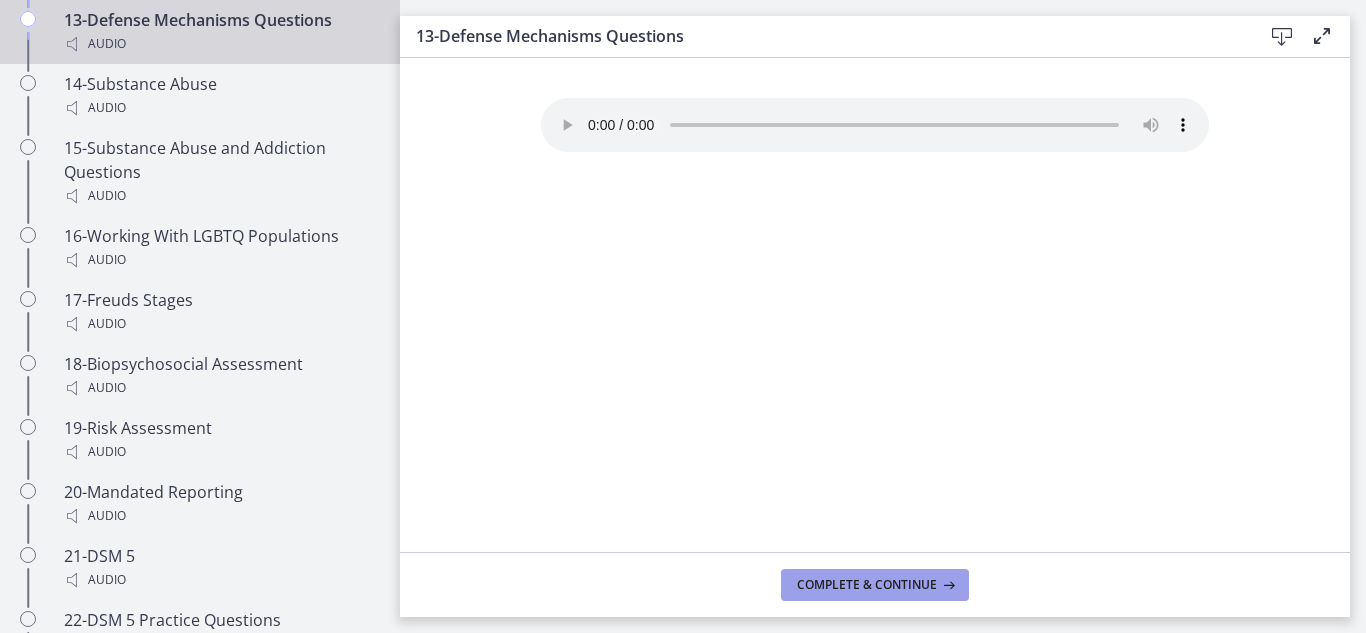 click on "Complete & continue" at bounding box center (867, 585) 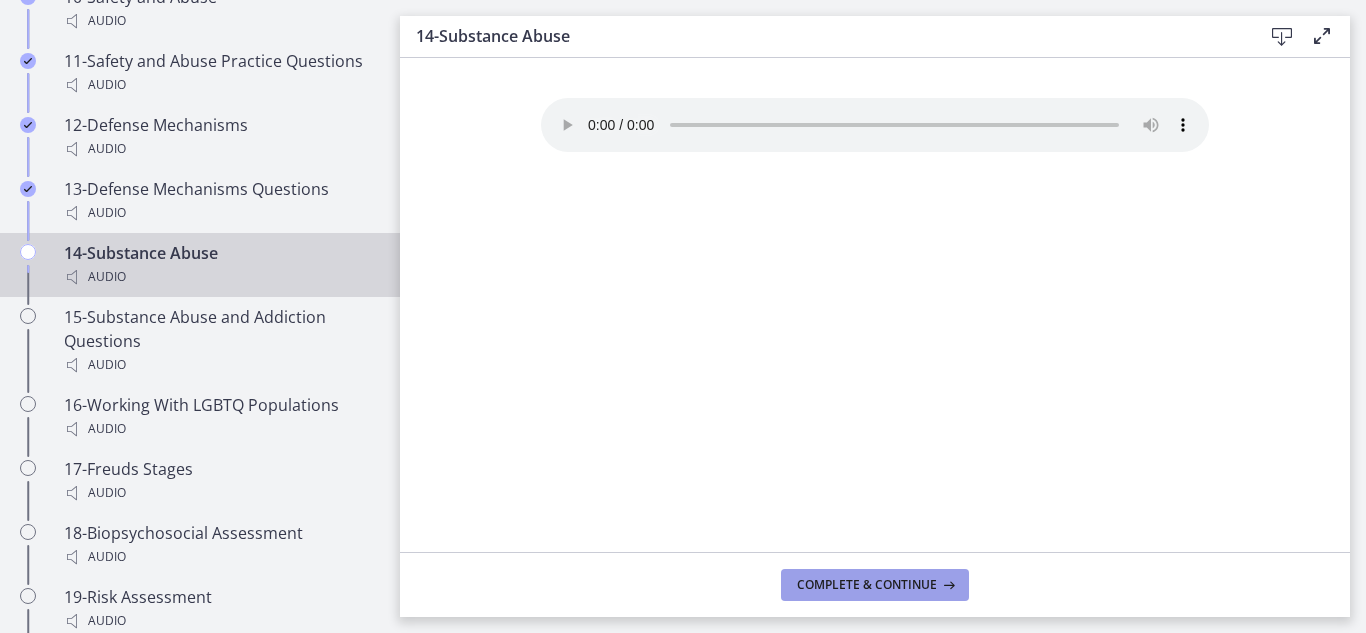 scroll, scrollTop: 1954, scrollLeft: 0, axis: vertical 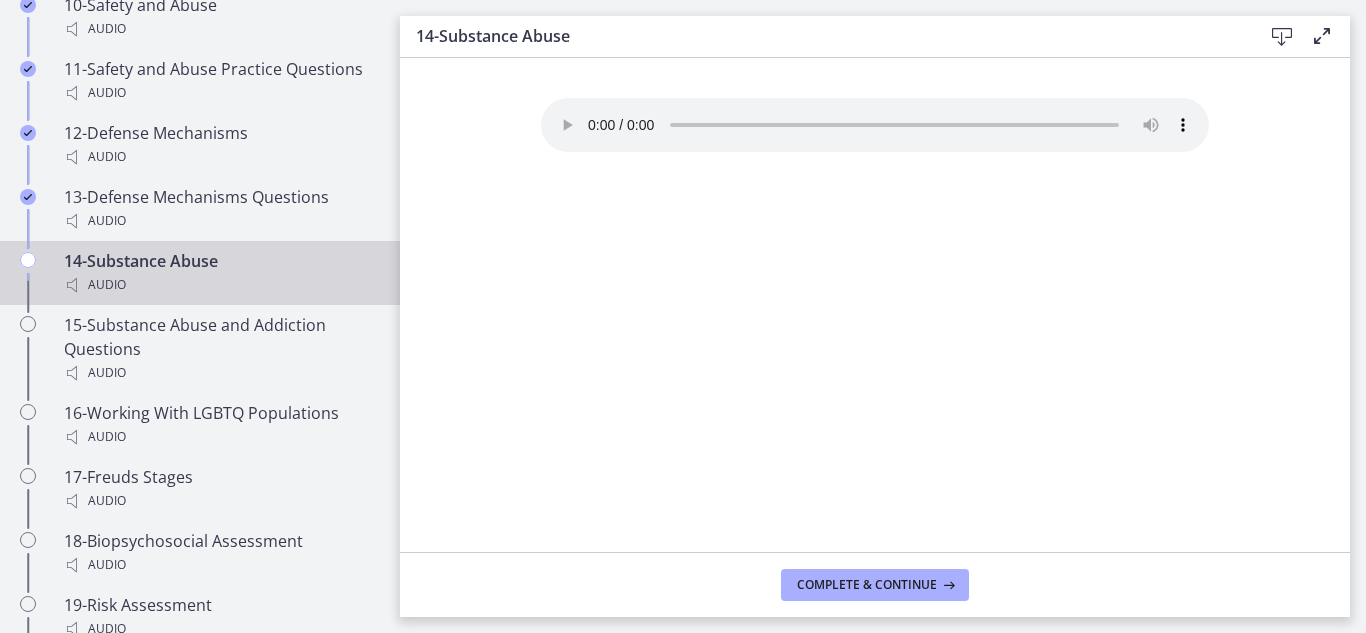 type 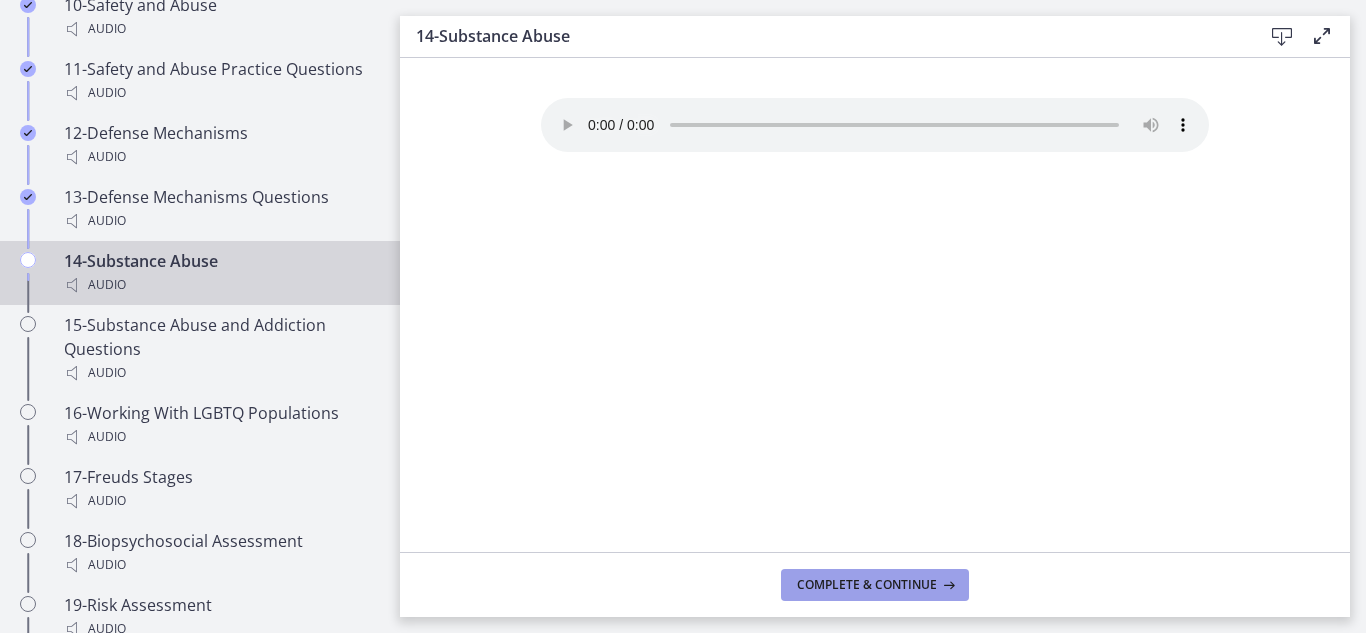 click on "Complete & continue" at bounding box center [867, 585] 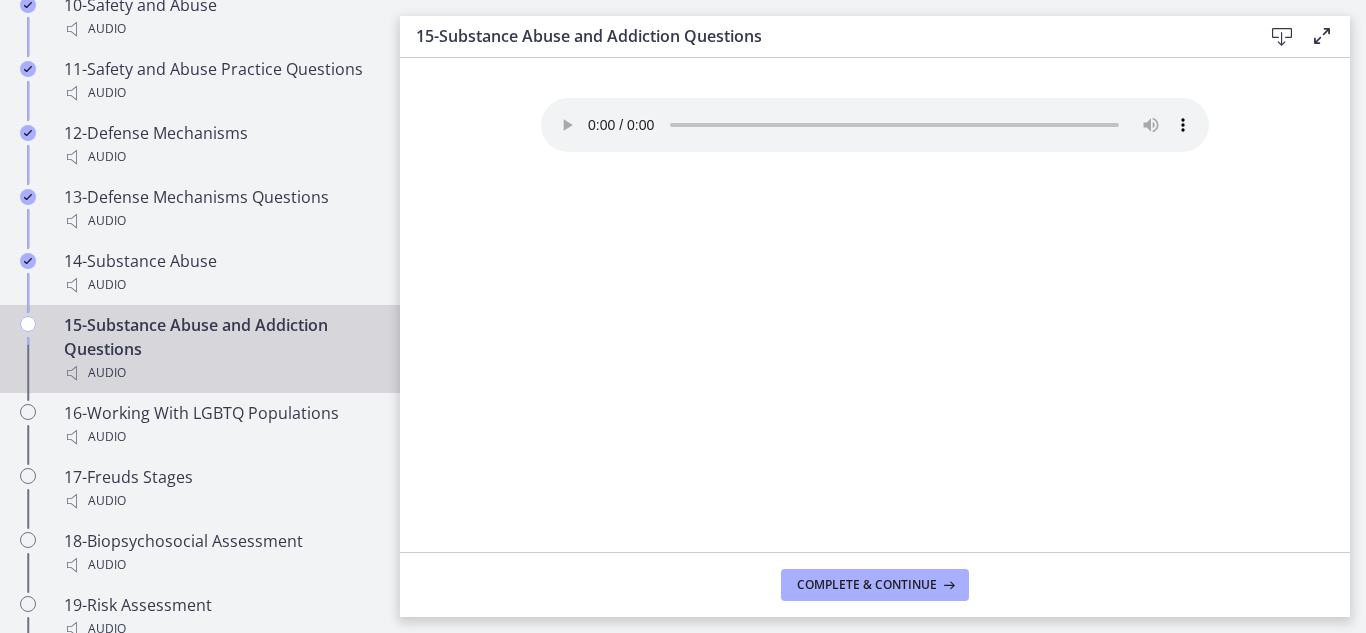 type 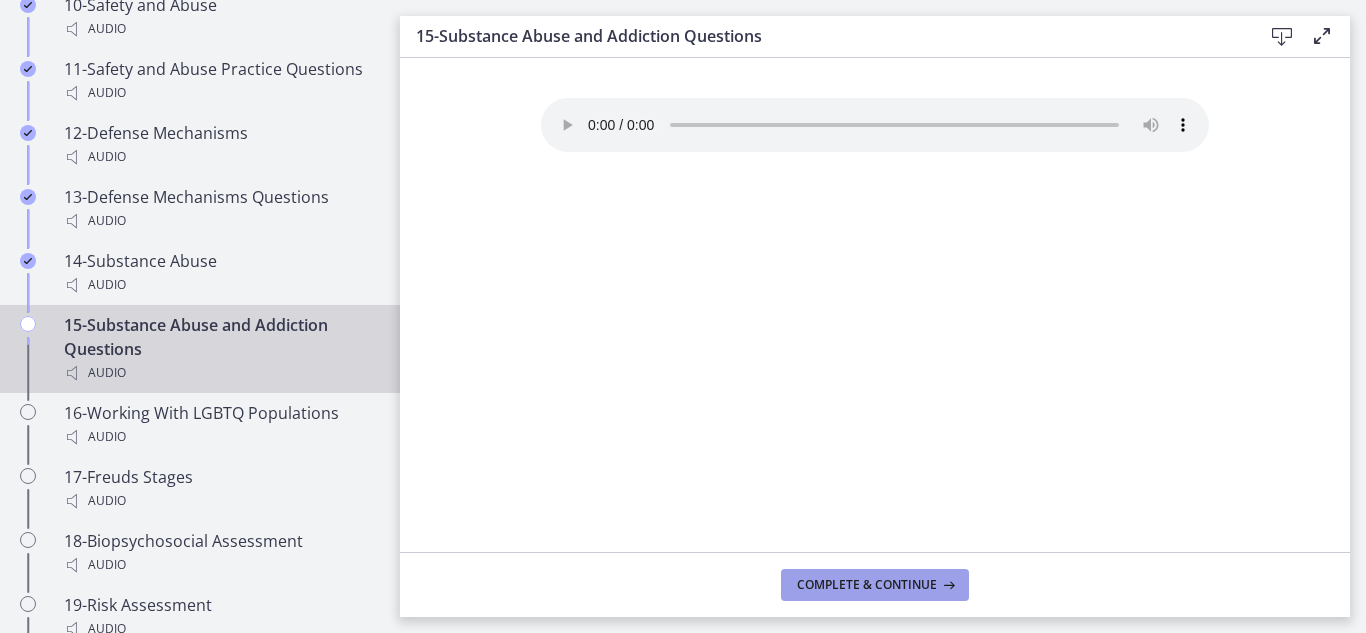 click on "Complete & continue" at bounding box center [875, 585] 